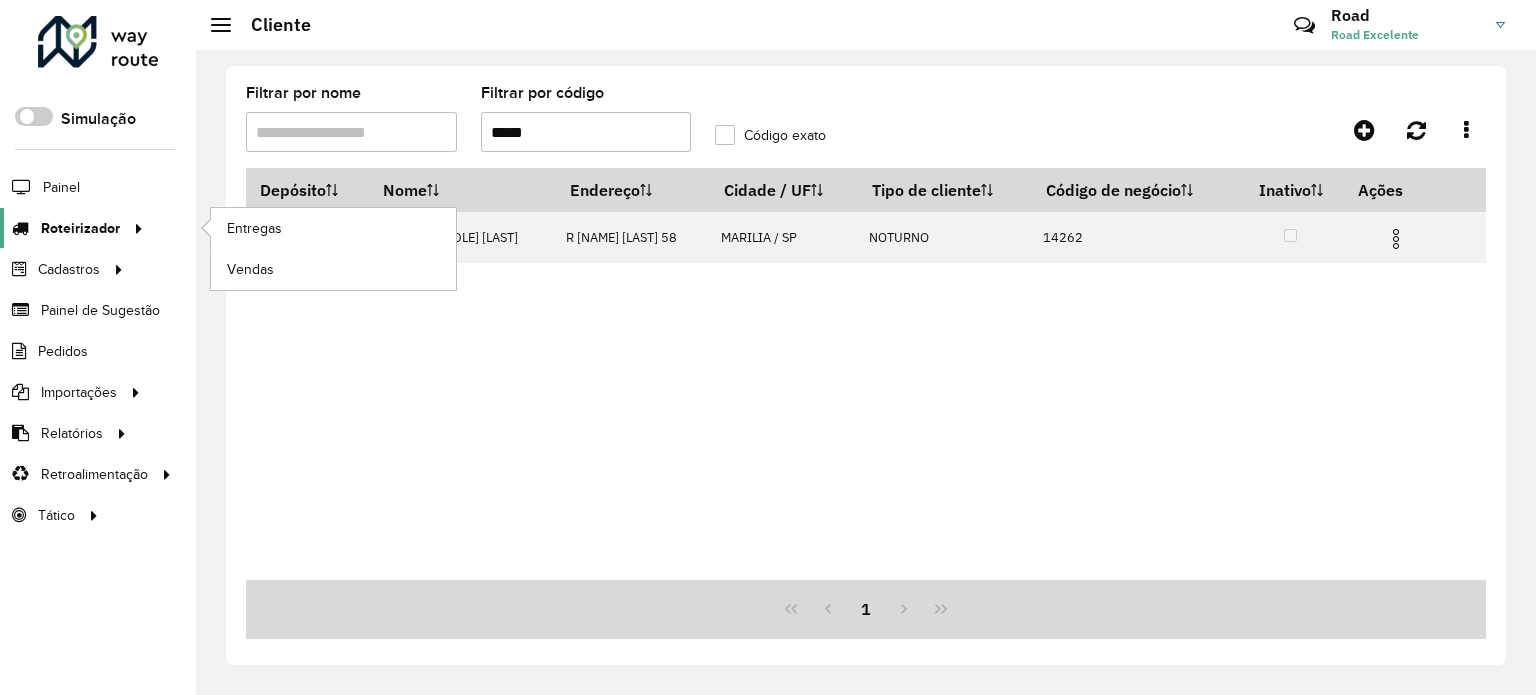 scroll, scrollTop: 0, scrollLeft: 0, axis: both 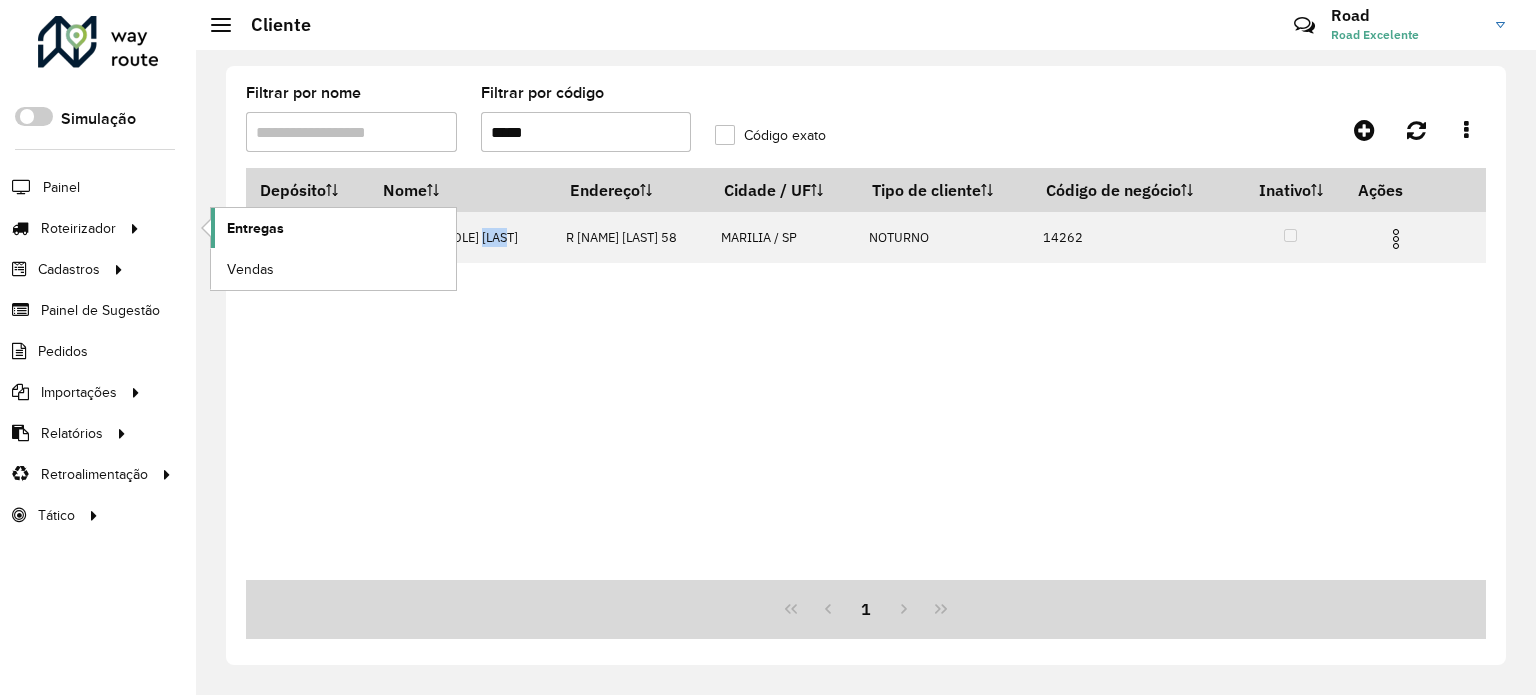 click on "Entregas" 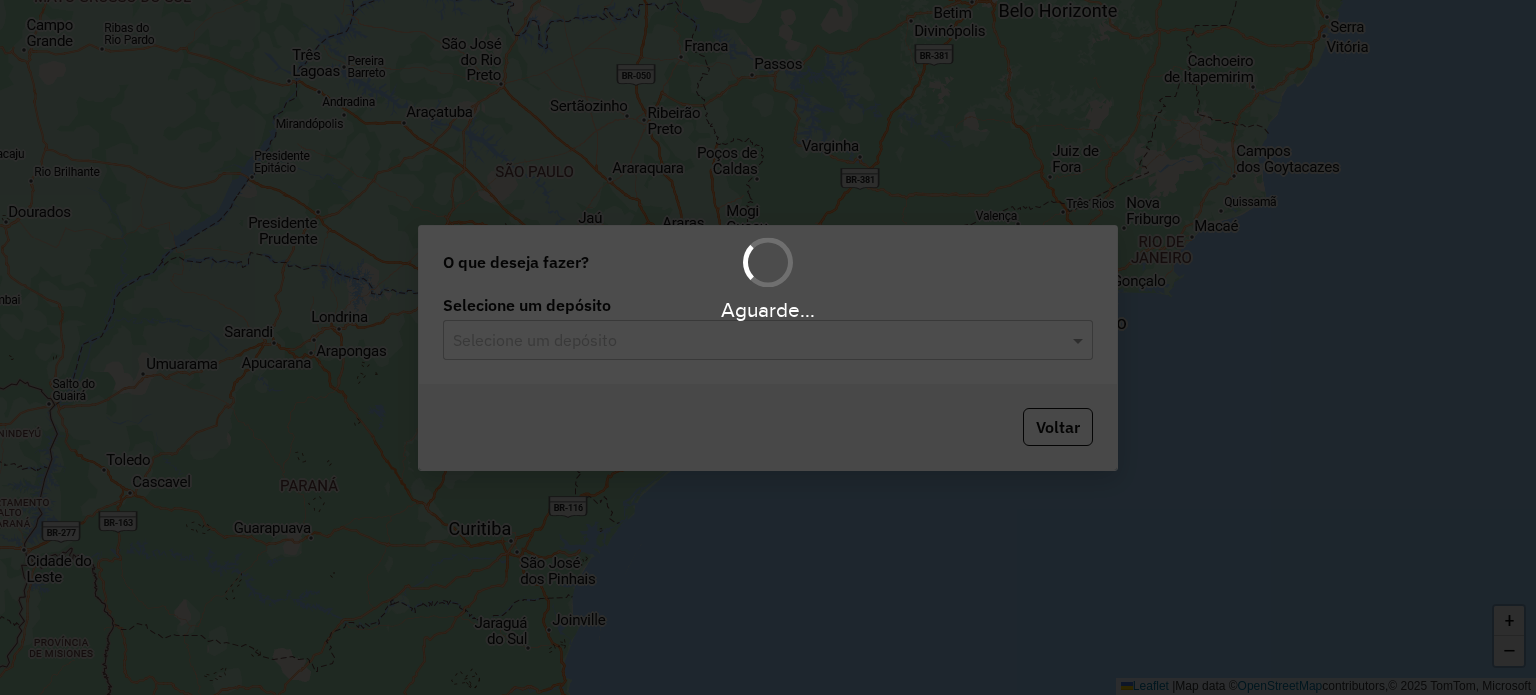 scroll, scrollTop: 0, scrollLeft: 0, axis: both 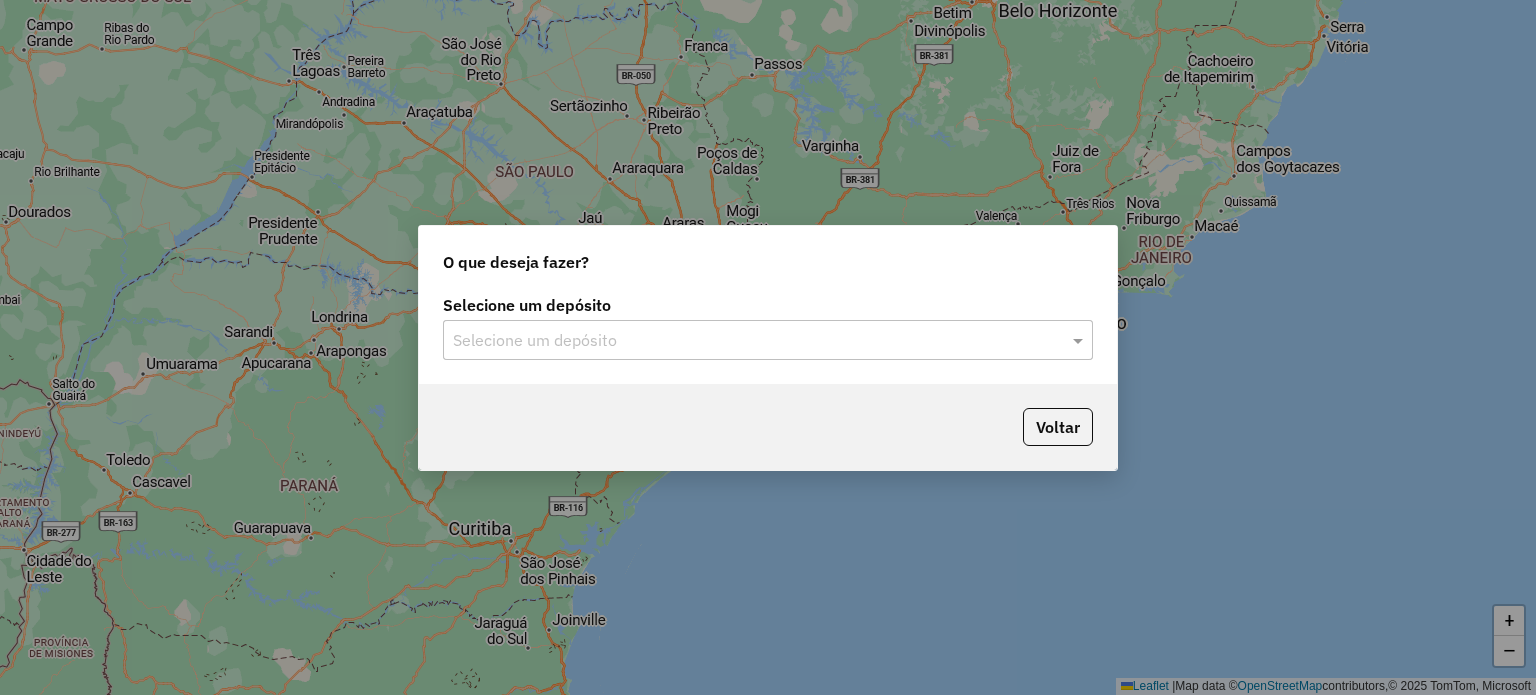 click on "Selecione um depósito" 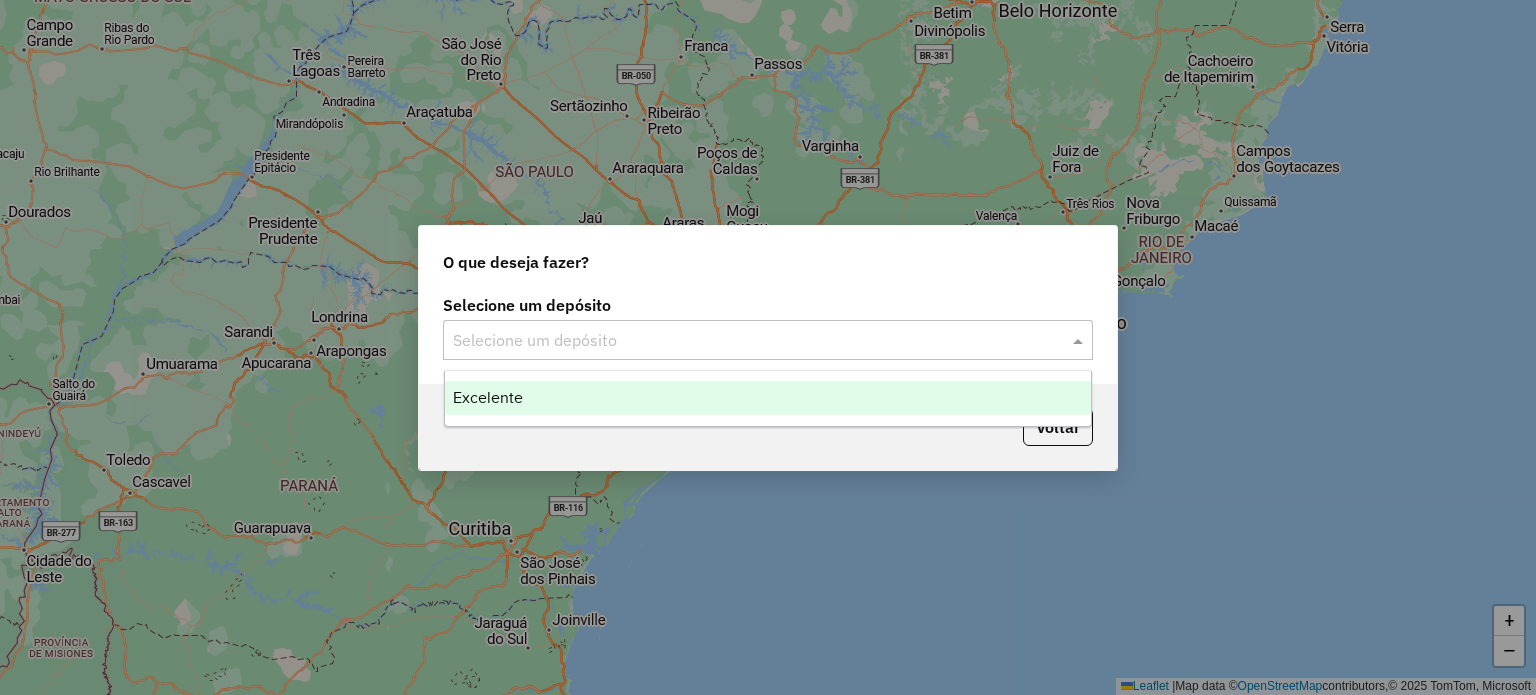 click on "Excelente" at bounding box center [768, 398] 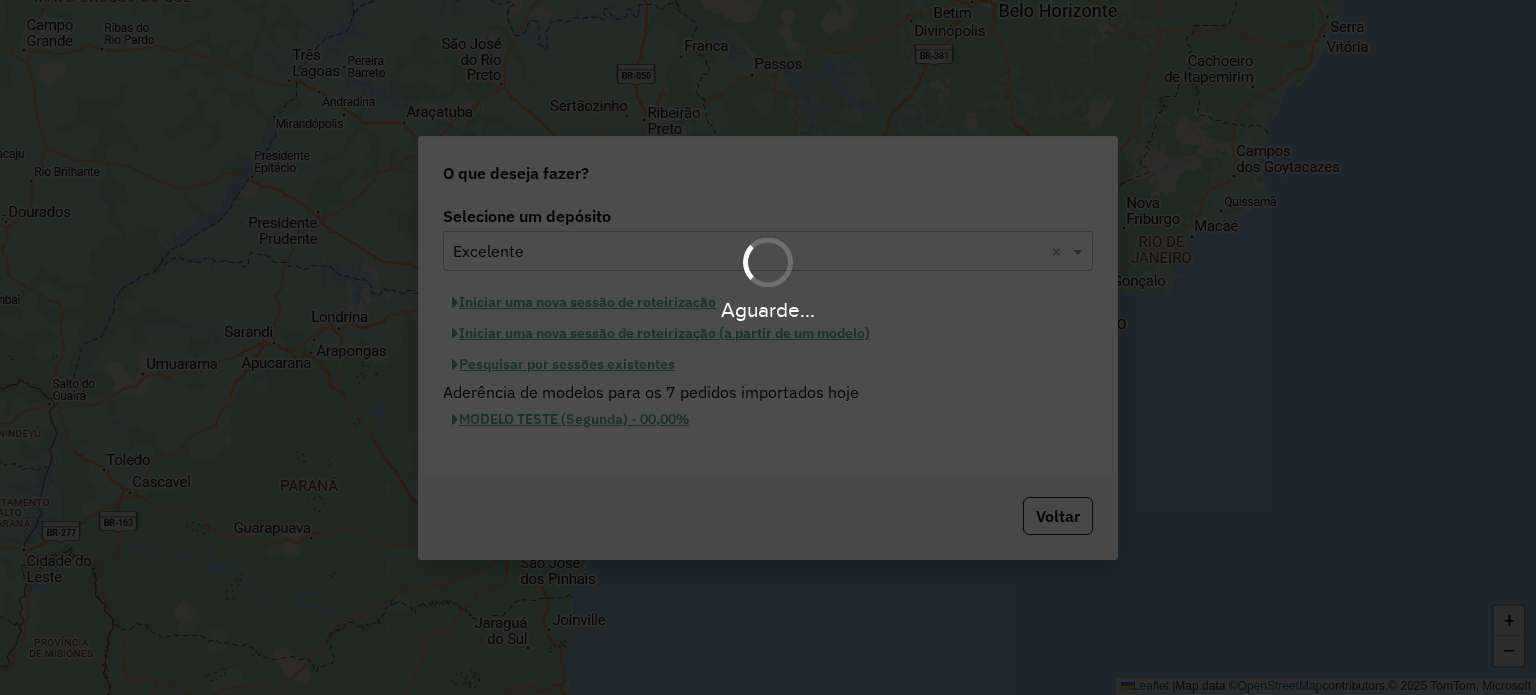 click on "Aguarde..." at bounding box center [768, 347] 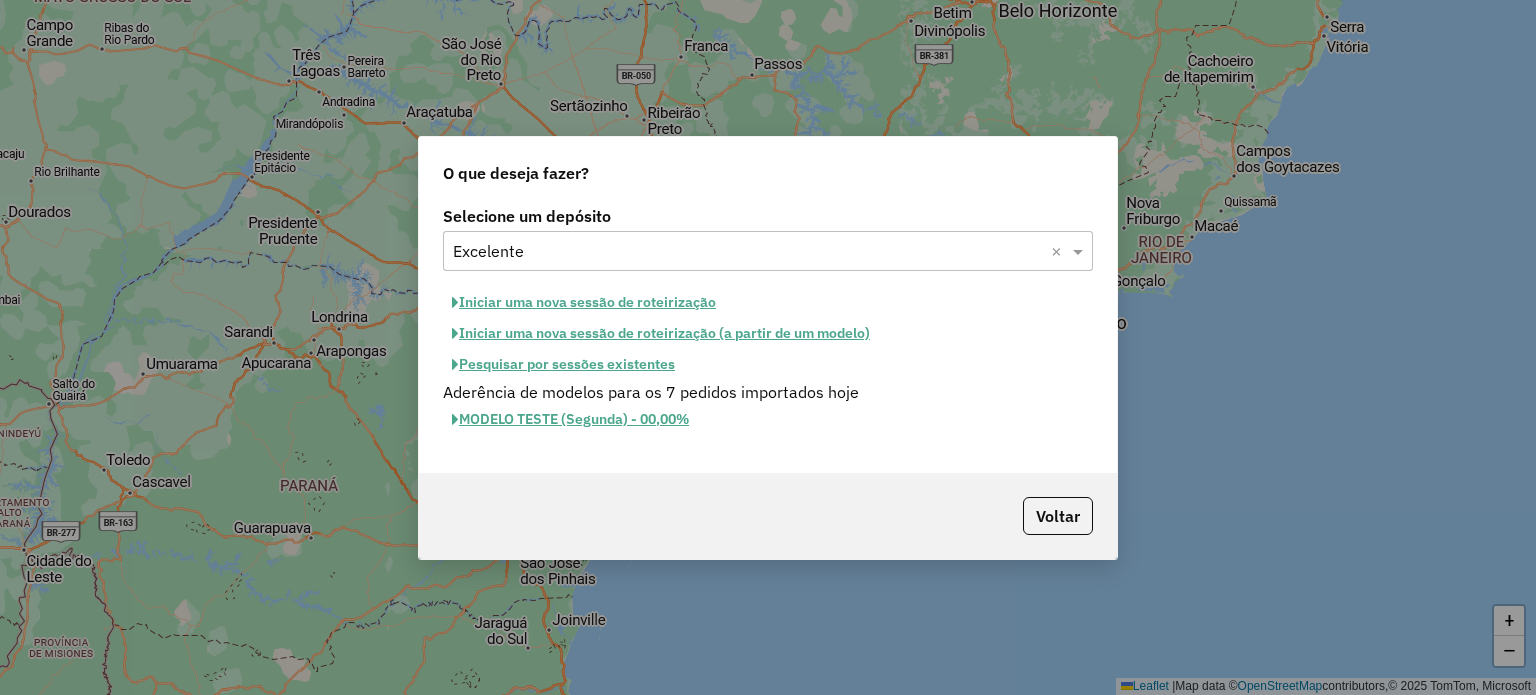 click on "Pesquisar por sessões existentes" 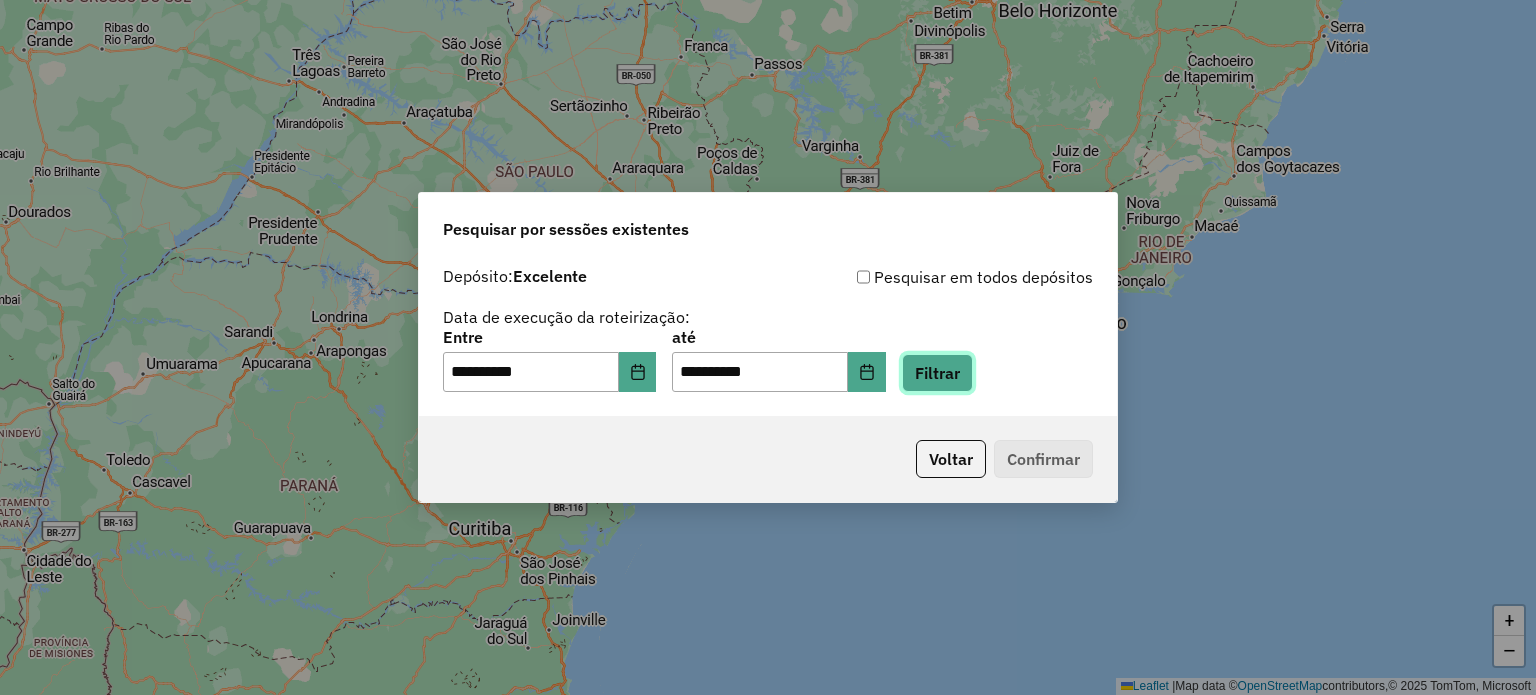 click on "Filtrar" 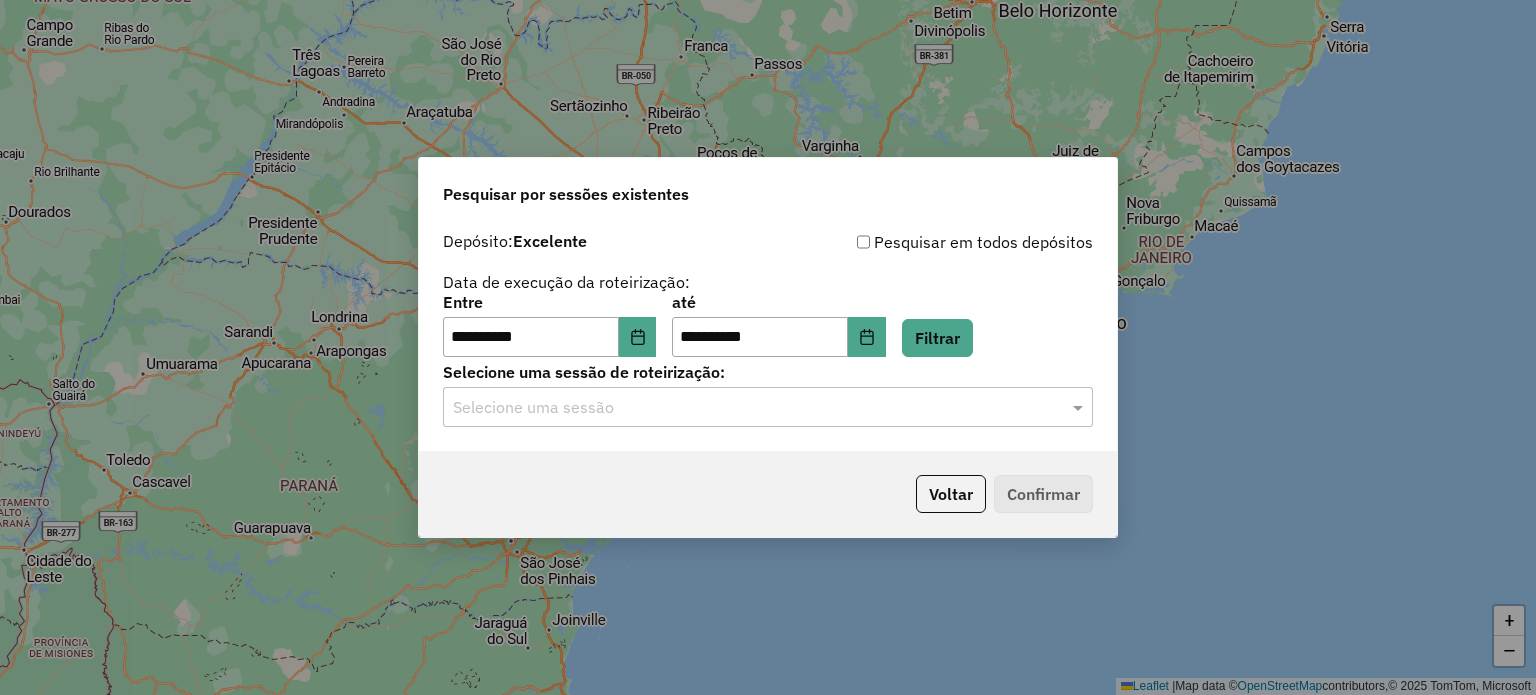 drag, startPoint x: 829, startPoint y: 434, endPoint x: 800, endPoint y: 410, distance: 37.64306 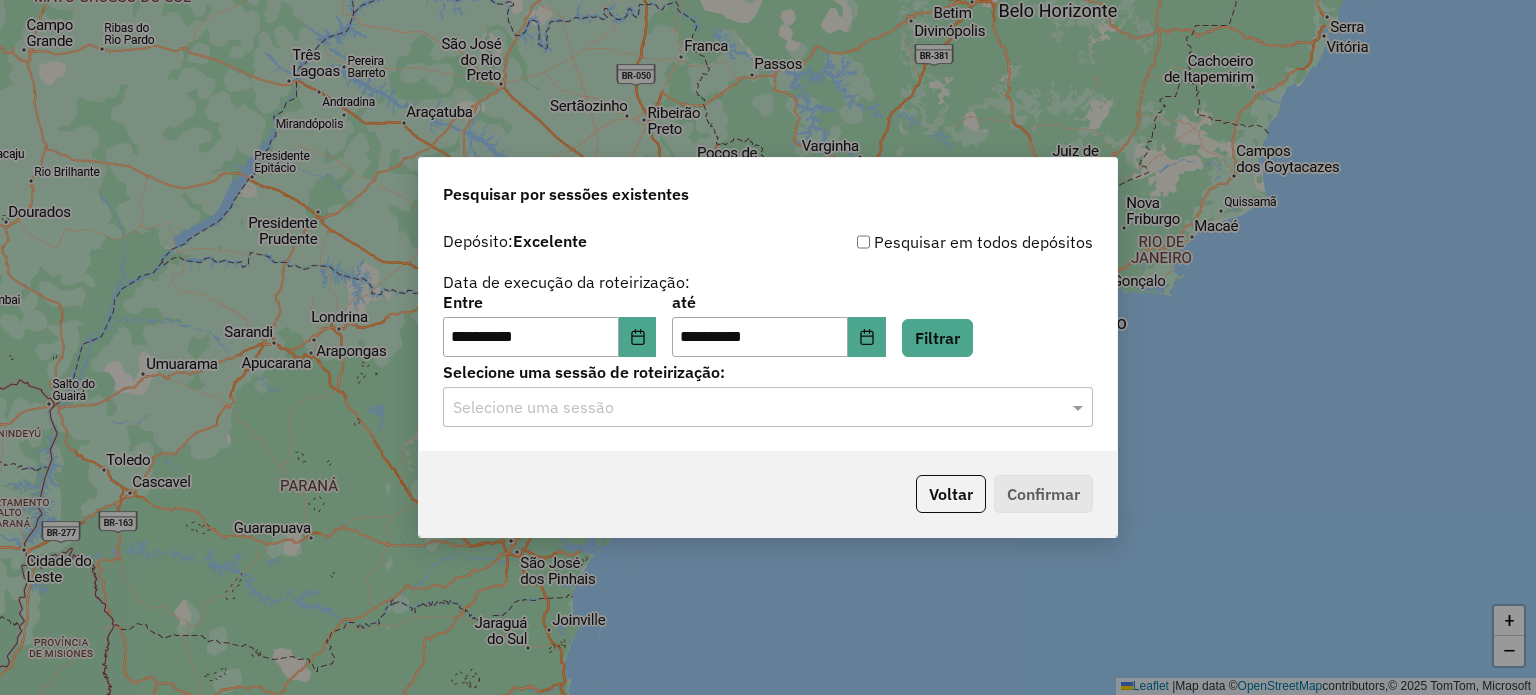 click on "**********" 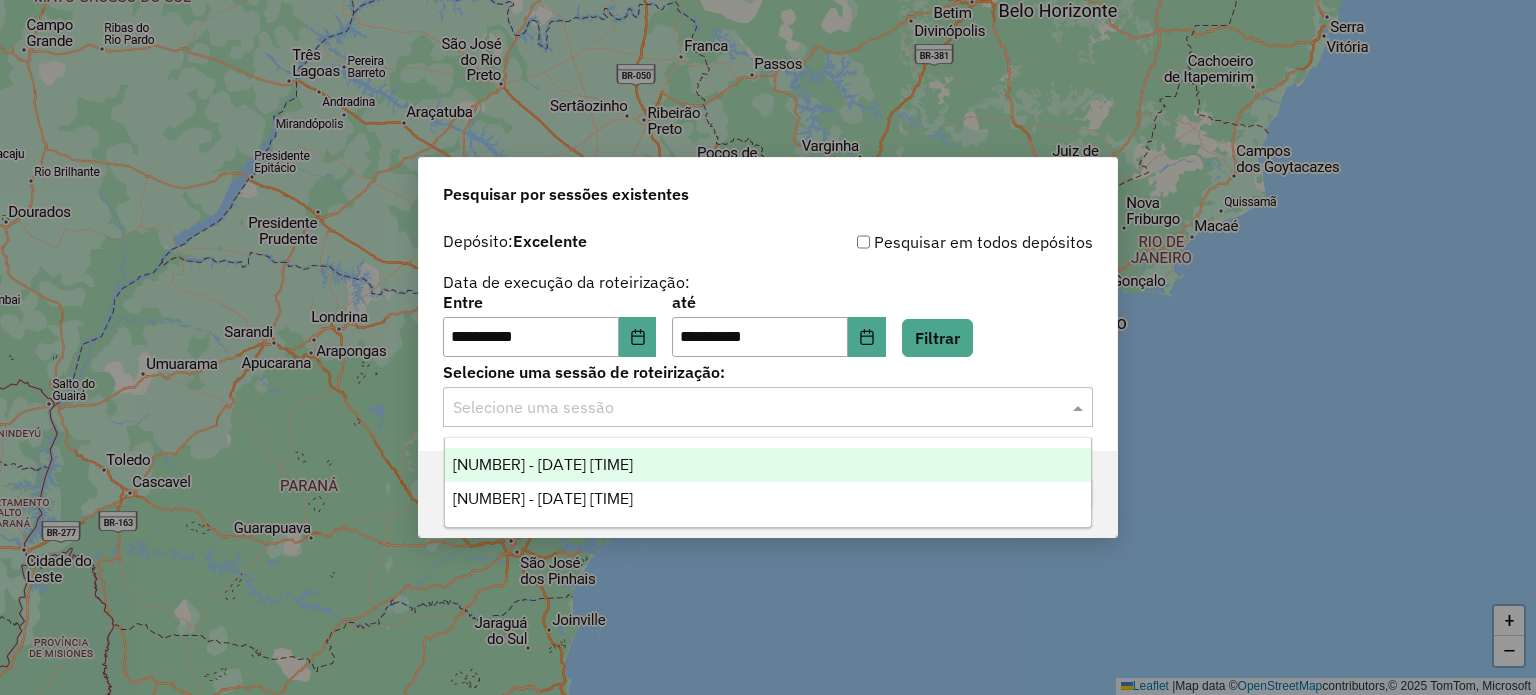 click 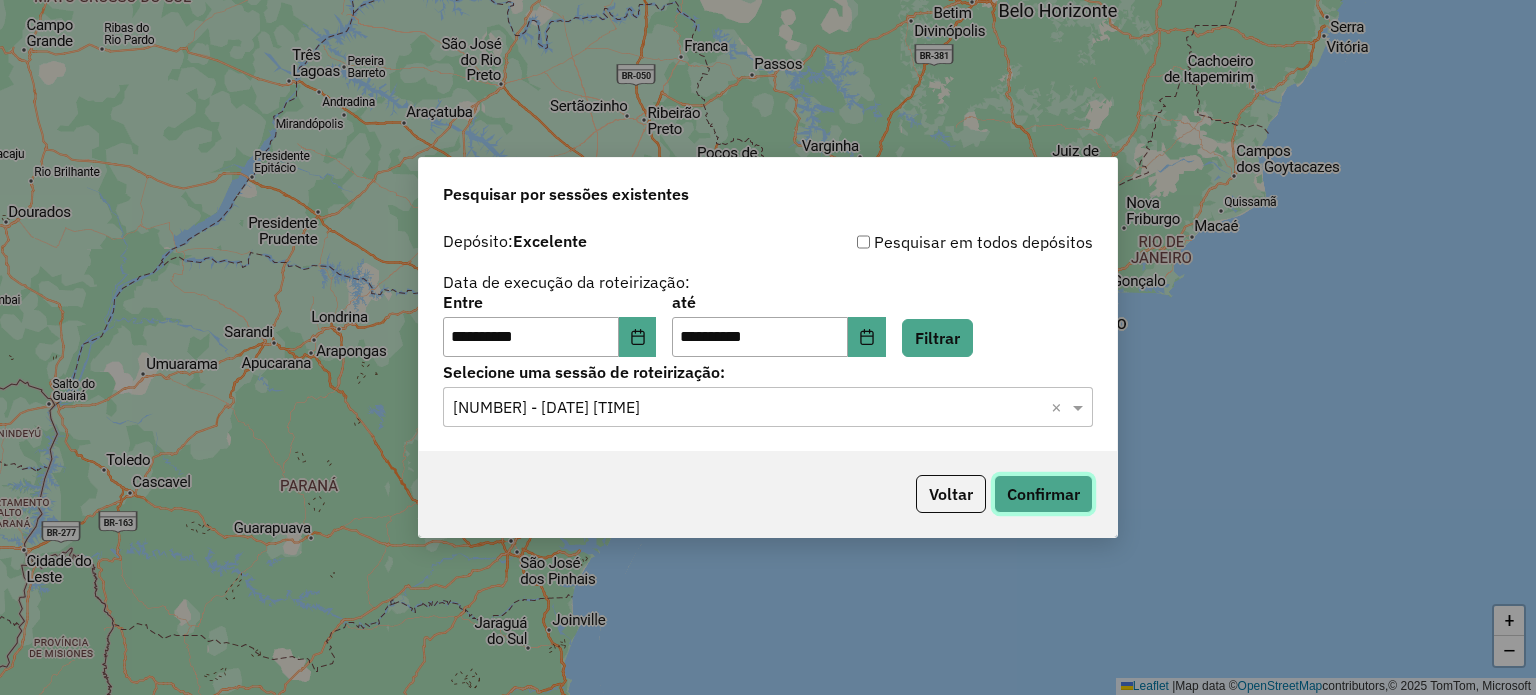 click on "Confirmar" 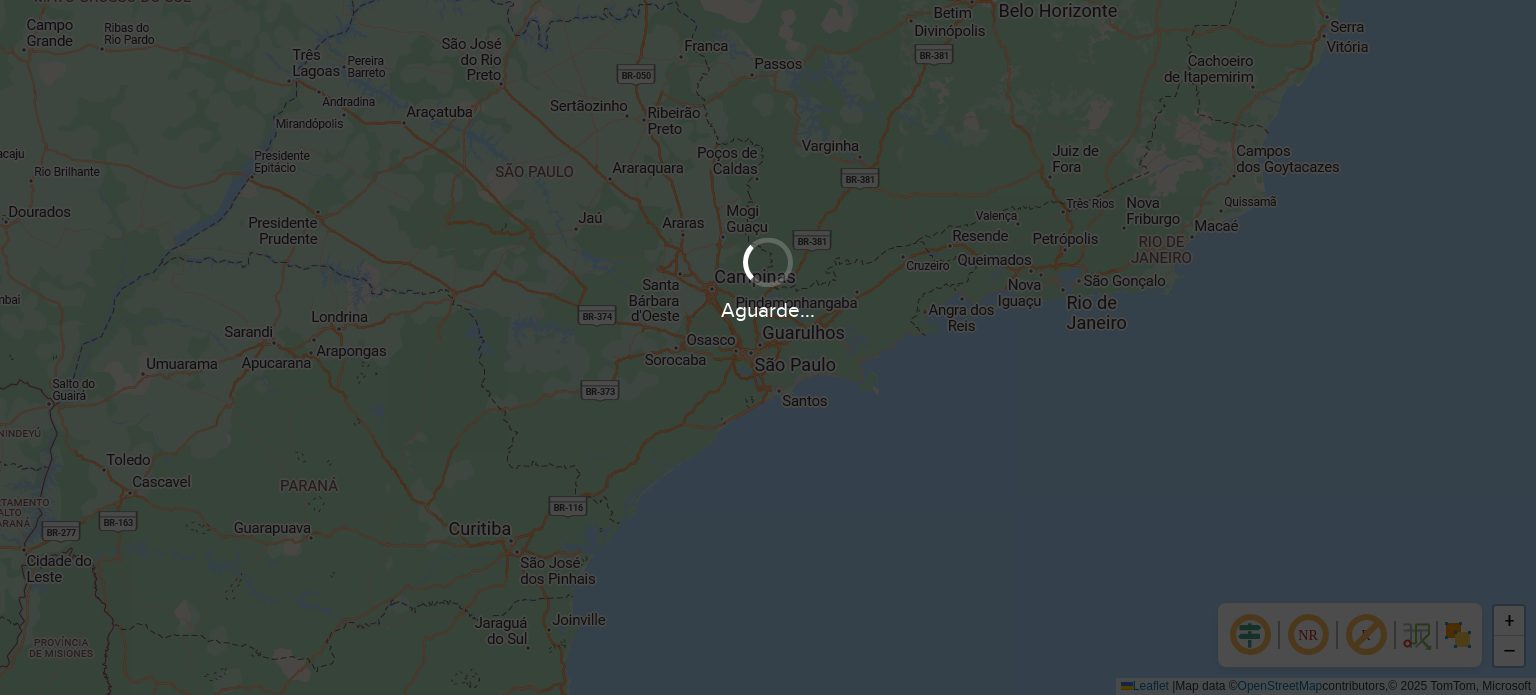 scroll, scrollTop: 0, scrollLeft: 0, axis: both 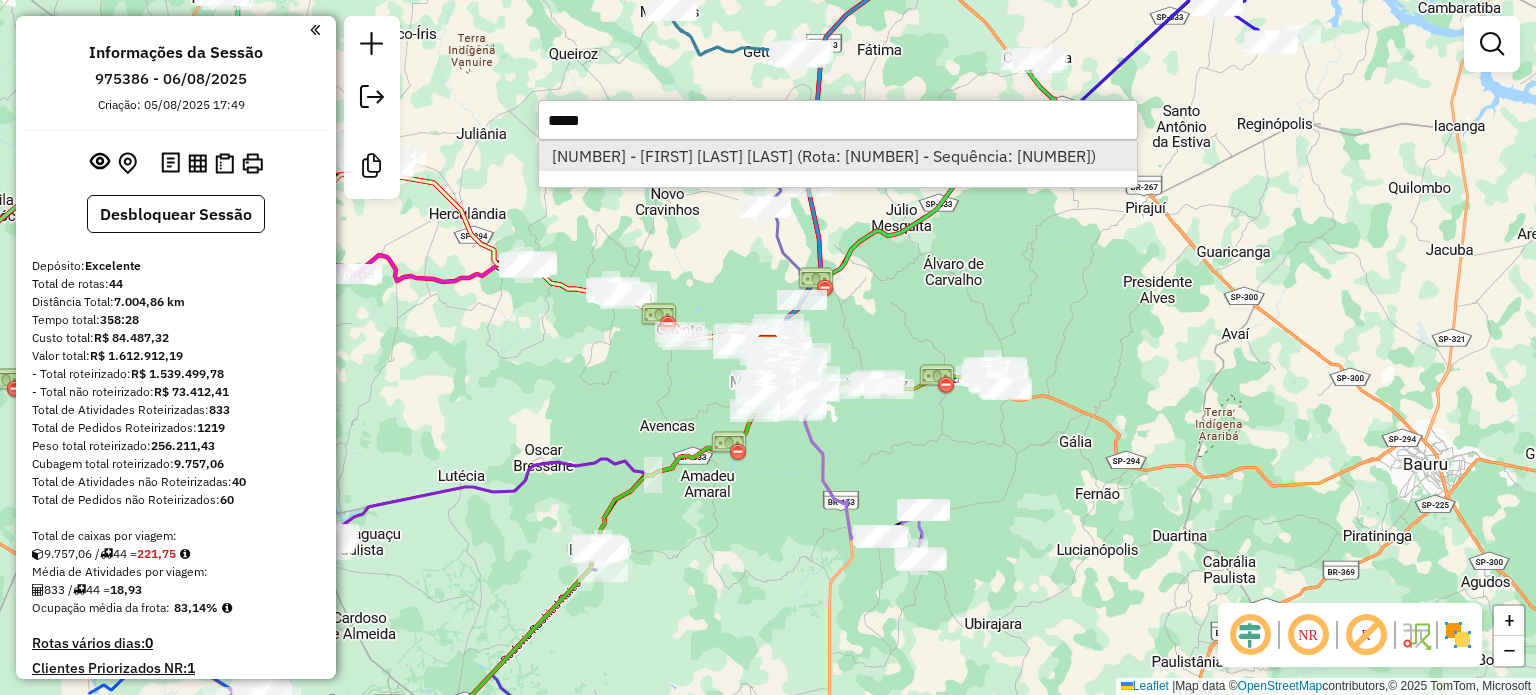 type on "*****" 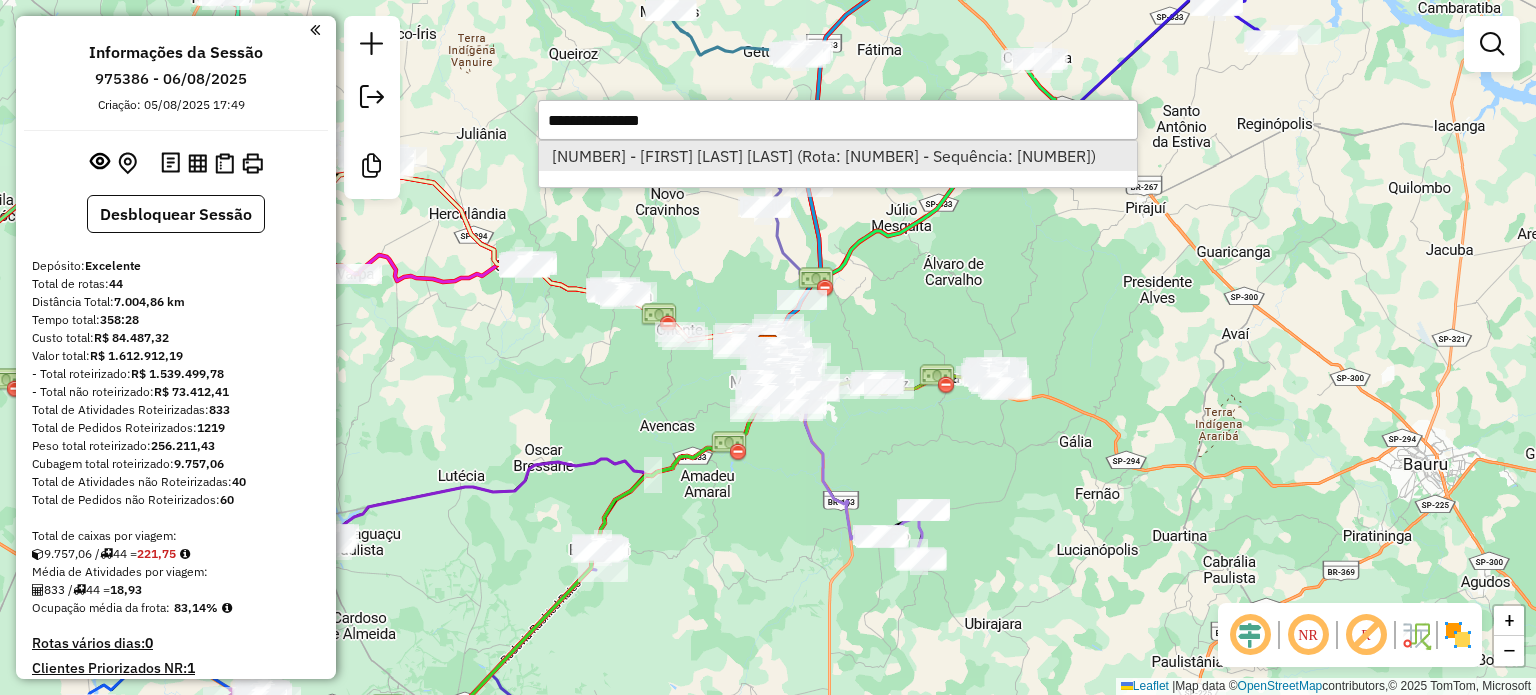 select on "**********" 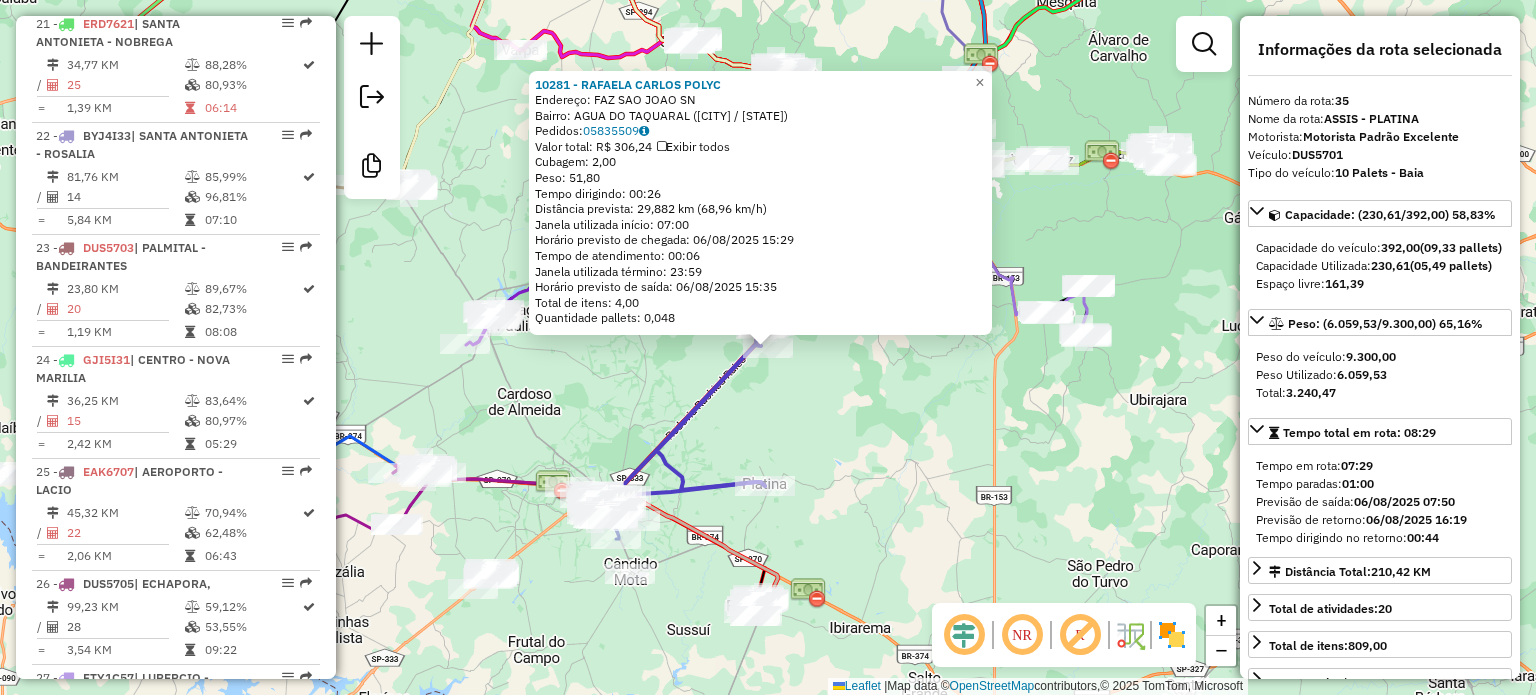 scroll, scrollTop: 4228, scrollLeft: 0, axis: vertical 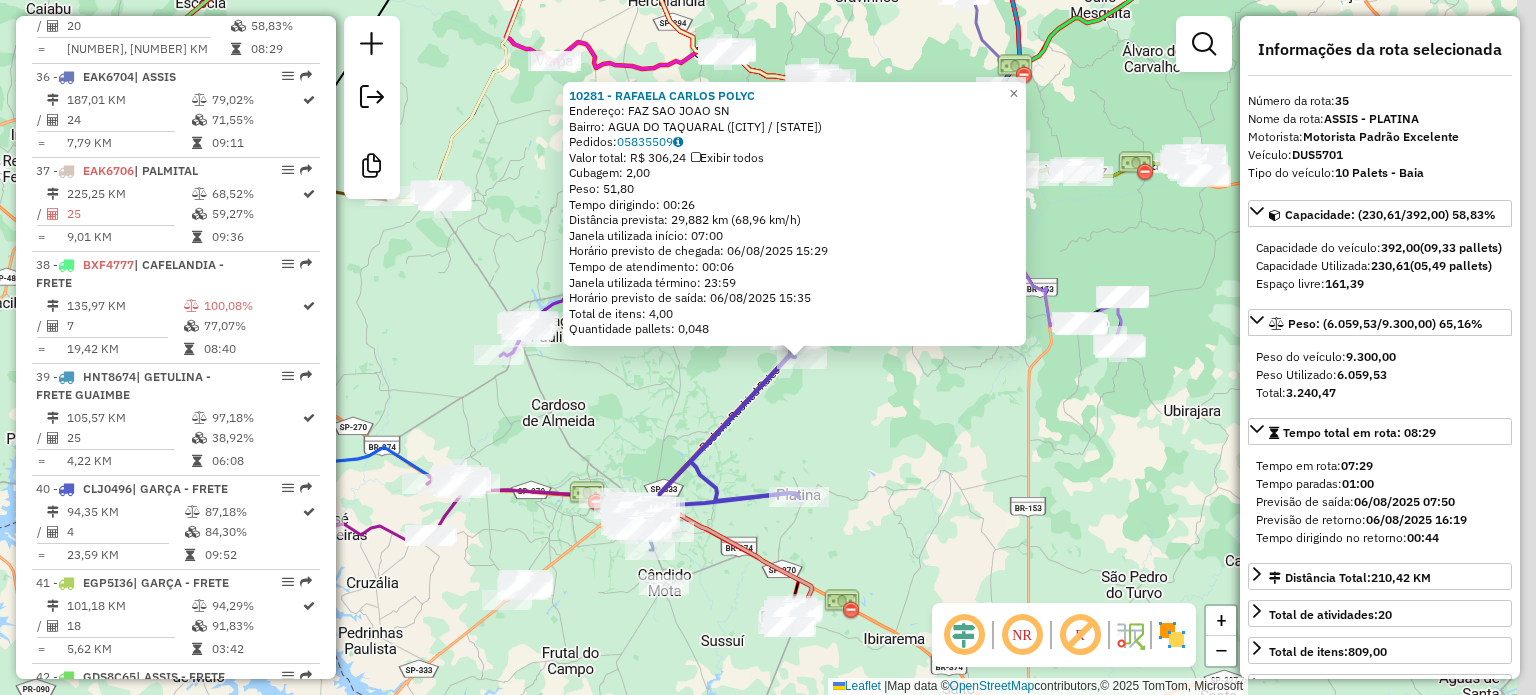 drag, startPoint x: 875, startPoint y: 431, endPoint x: 861, endPoint y: 416, distance: 20.518284 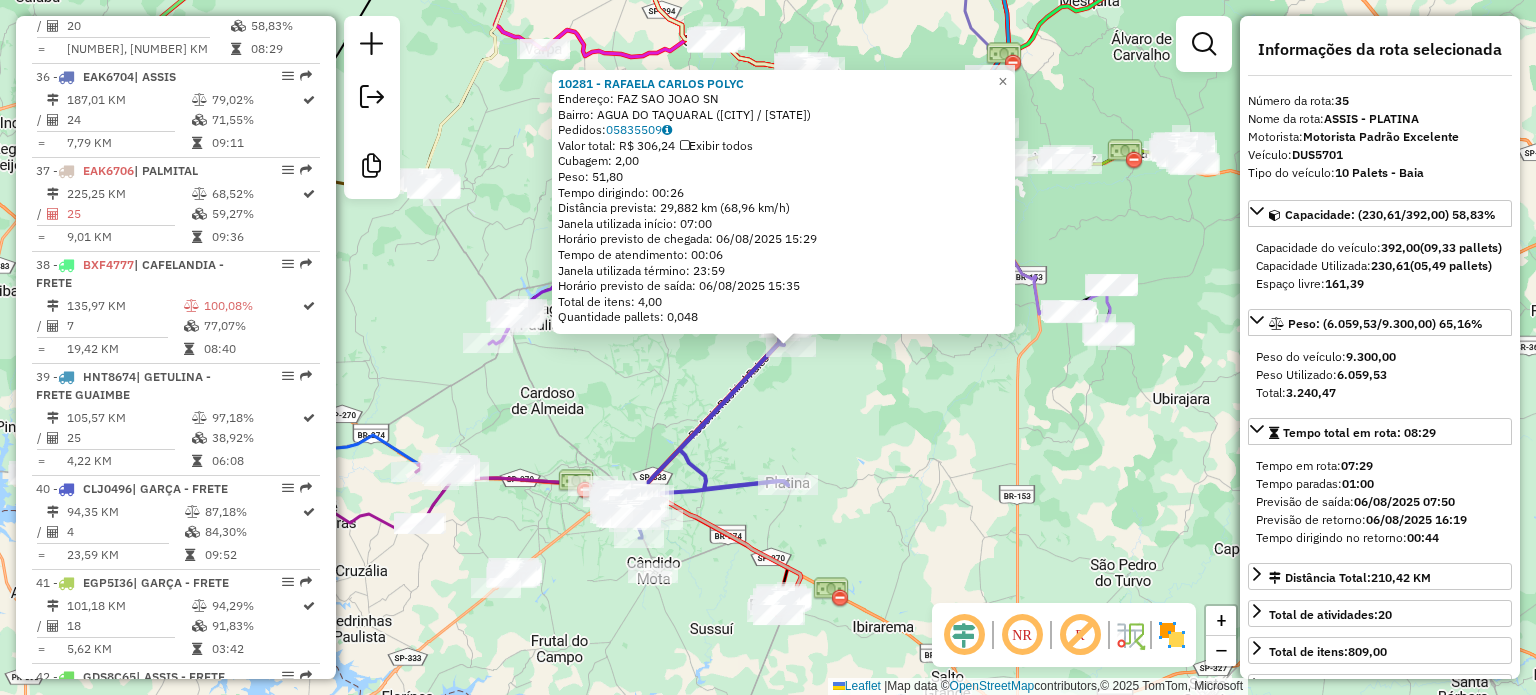 click on "Valor total: R$ 306,24   Exibir todos" 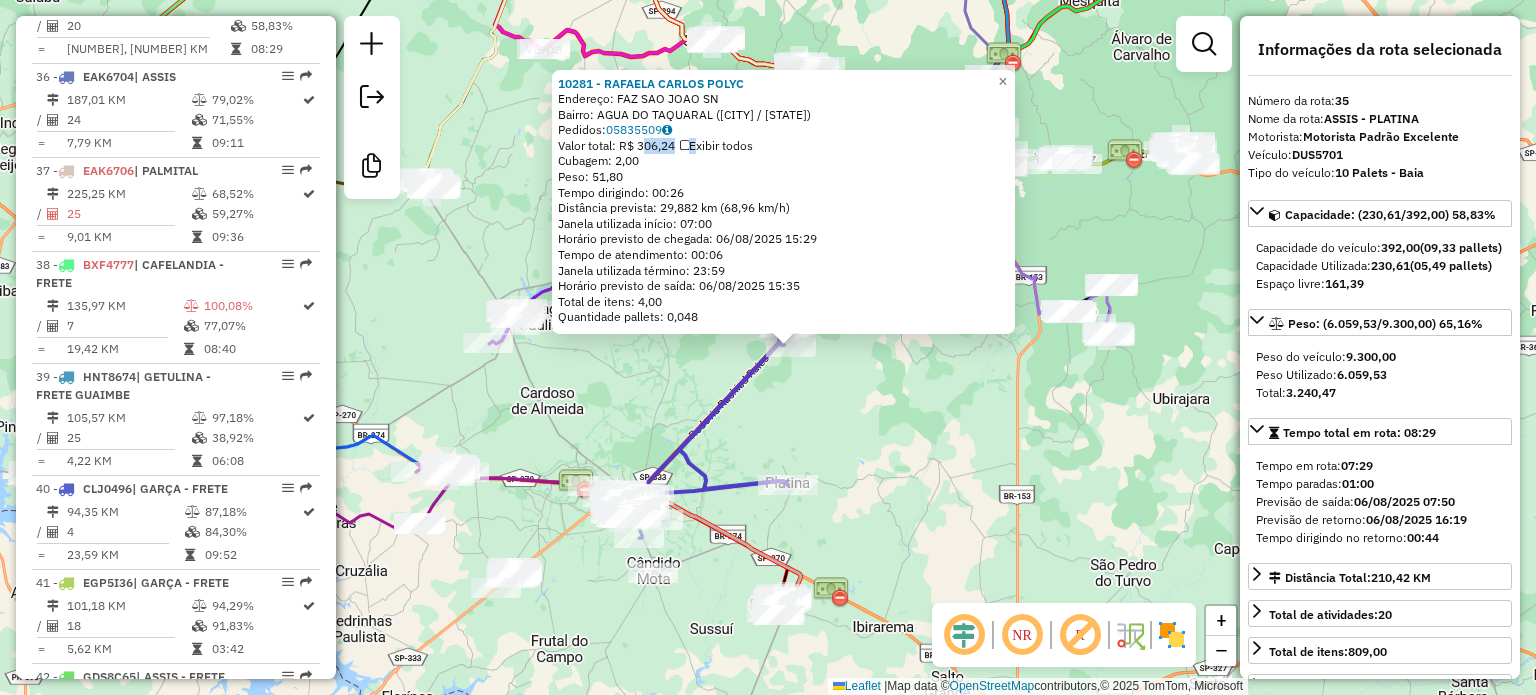 click on "Valor total: R$ 306,24   Exibir todos" 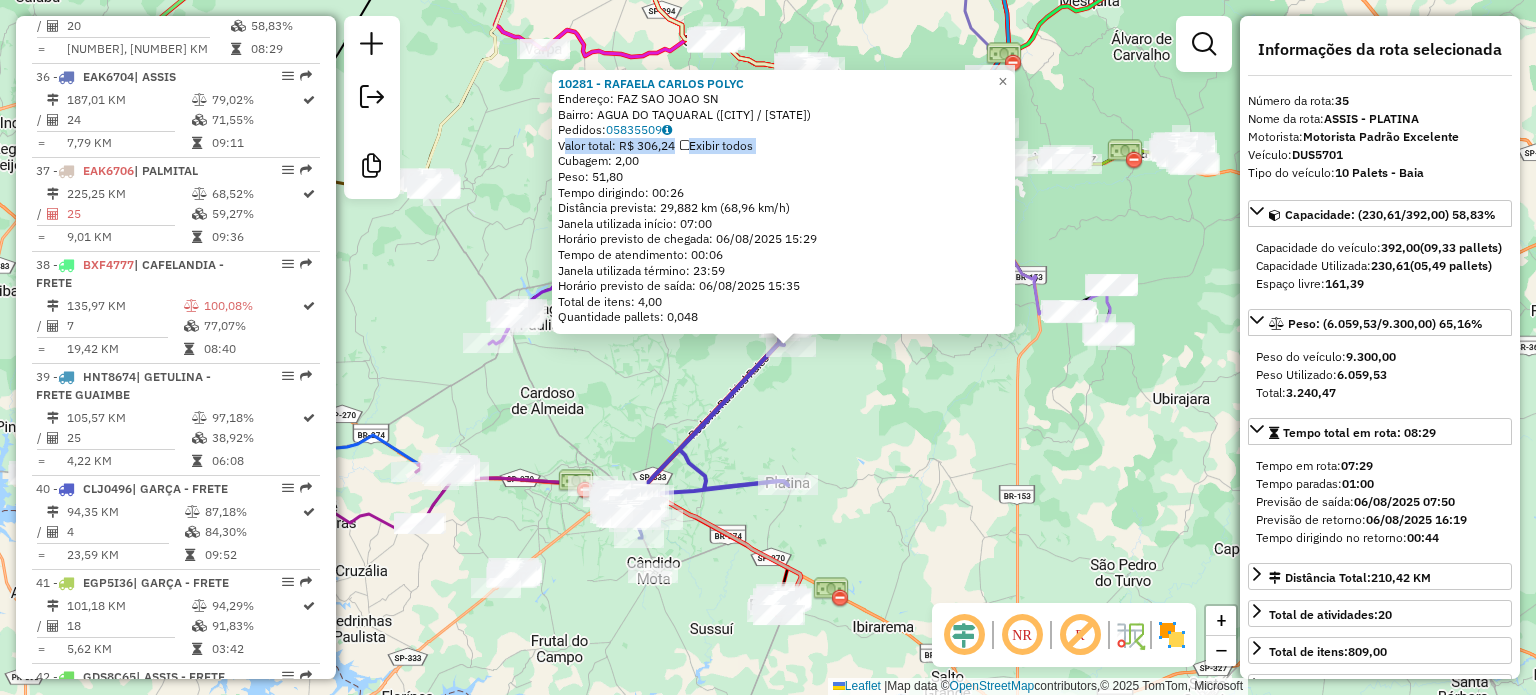 click on "Valor total: R$ 306,24   Exibir todos" 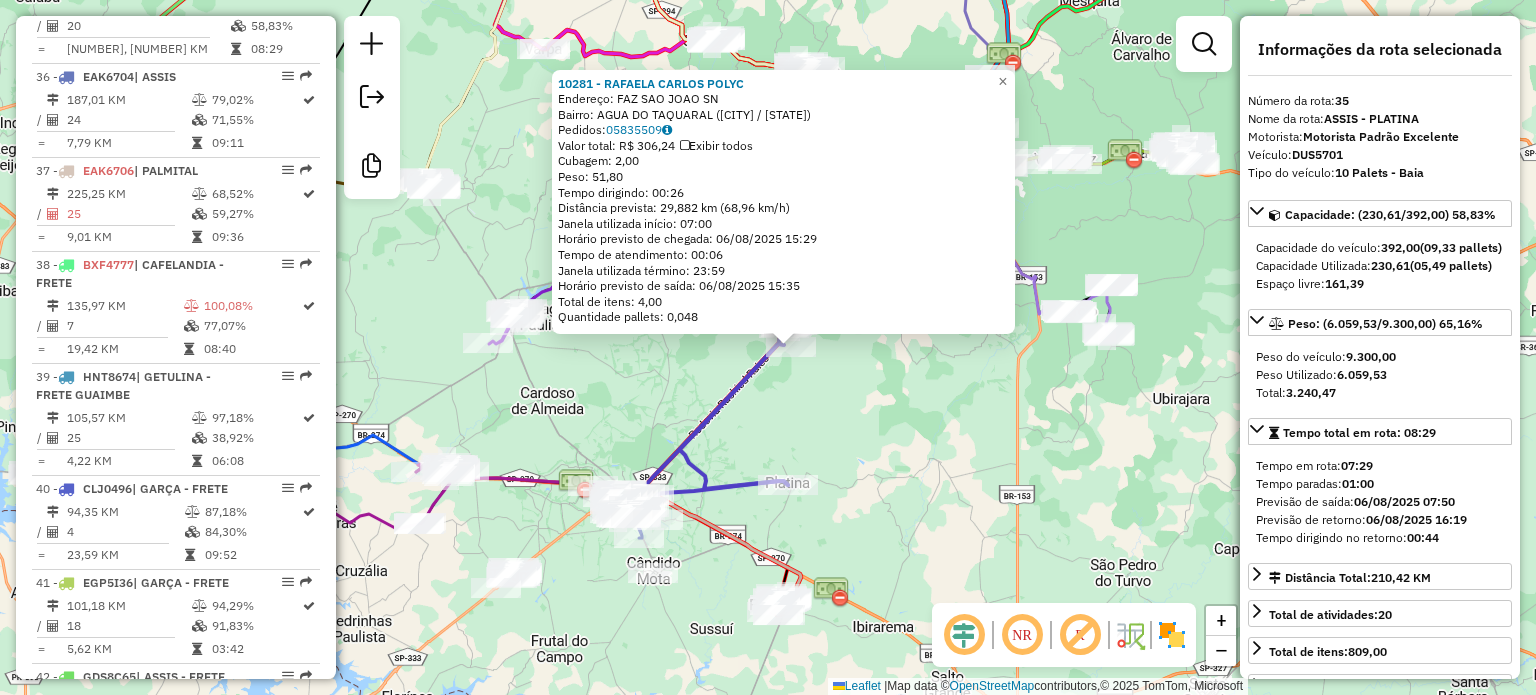 click on "Bairro: AGUA DO TAQUARAL ([CITY] / [STATE])" 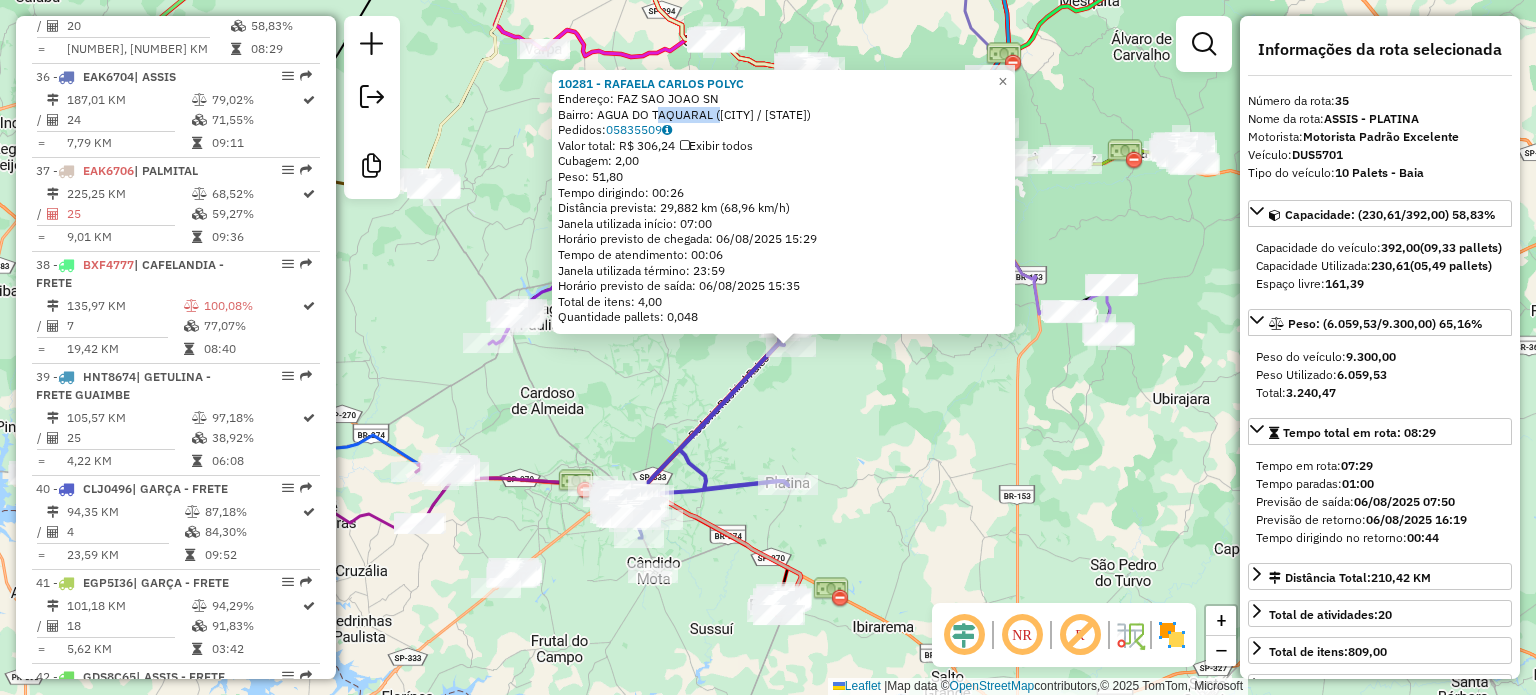click on "Bairro: AGUA DO TAQUARAL ([CITY] / [STATE])" 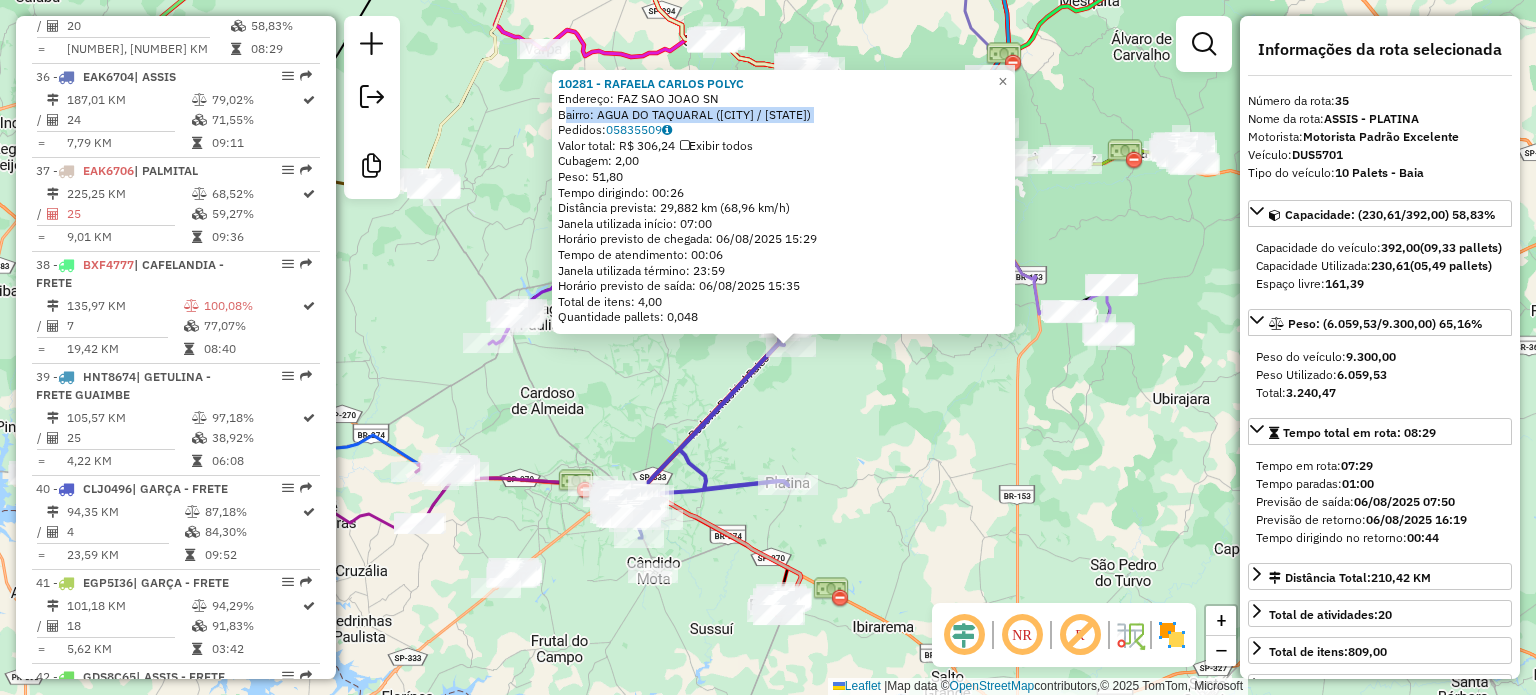 click on "Bairro: AGUA DO TAQUARAL ([CITY] / [STATE])" 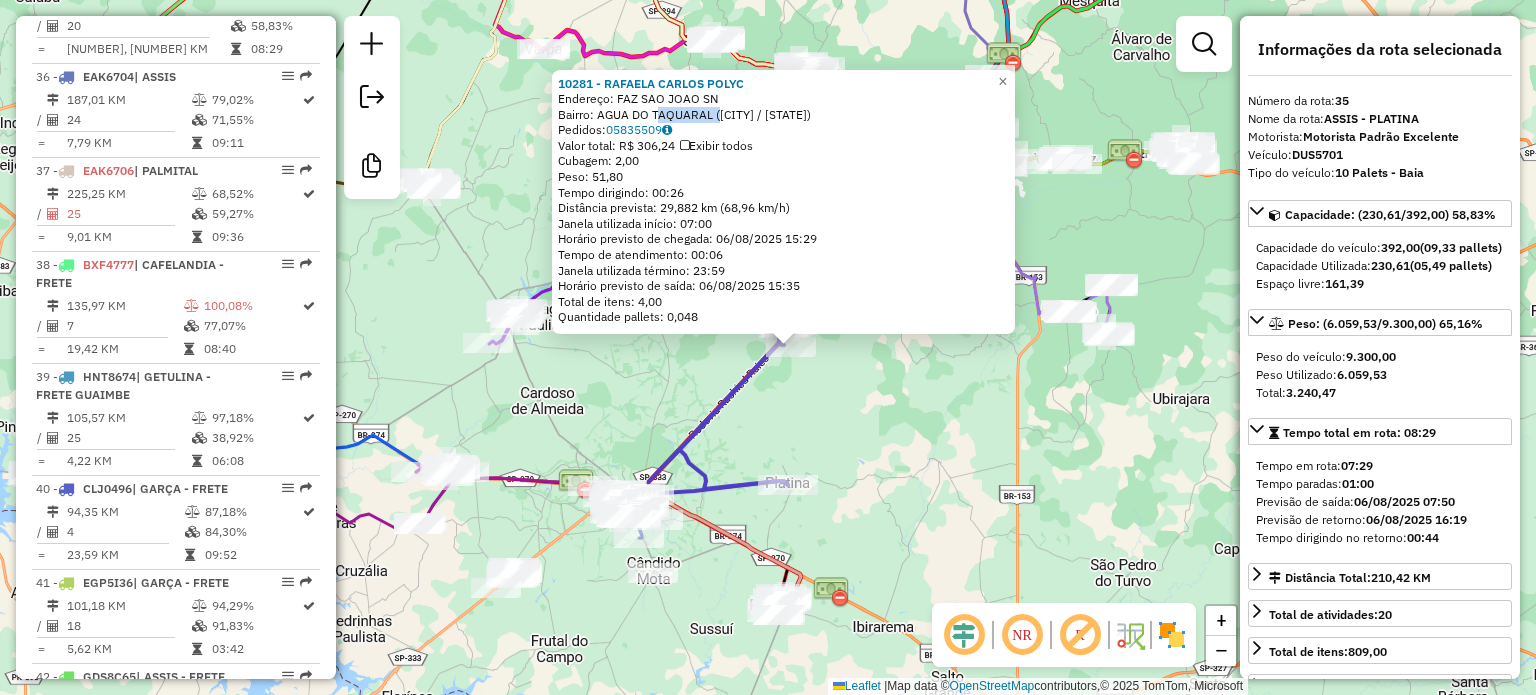 click on "Bairro: AGUA DO TAQUARAL ([CITY] / [STATE])" 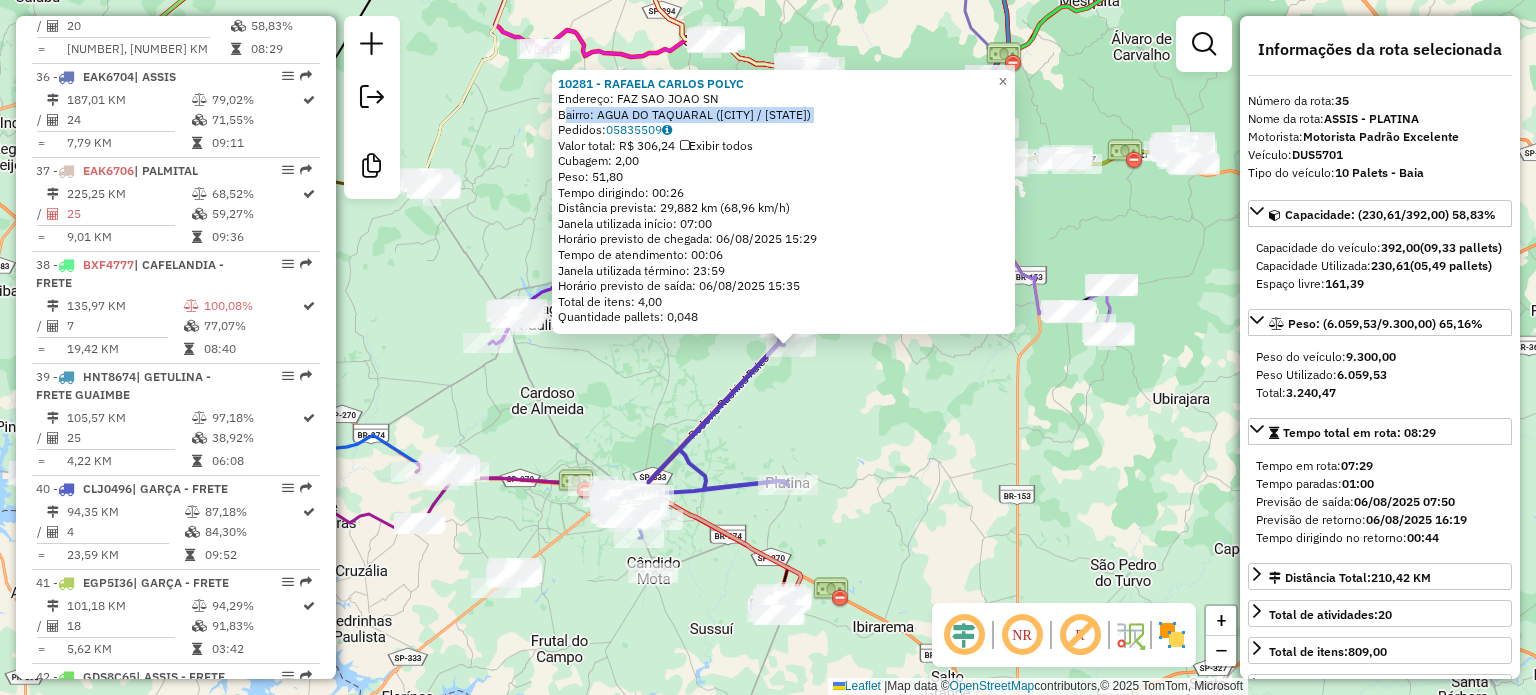 click on "Bairro: AGUA DO TAQUARAL ([CITY] / [STATE])" 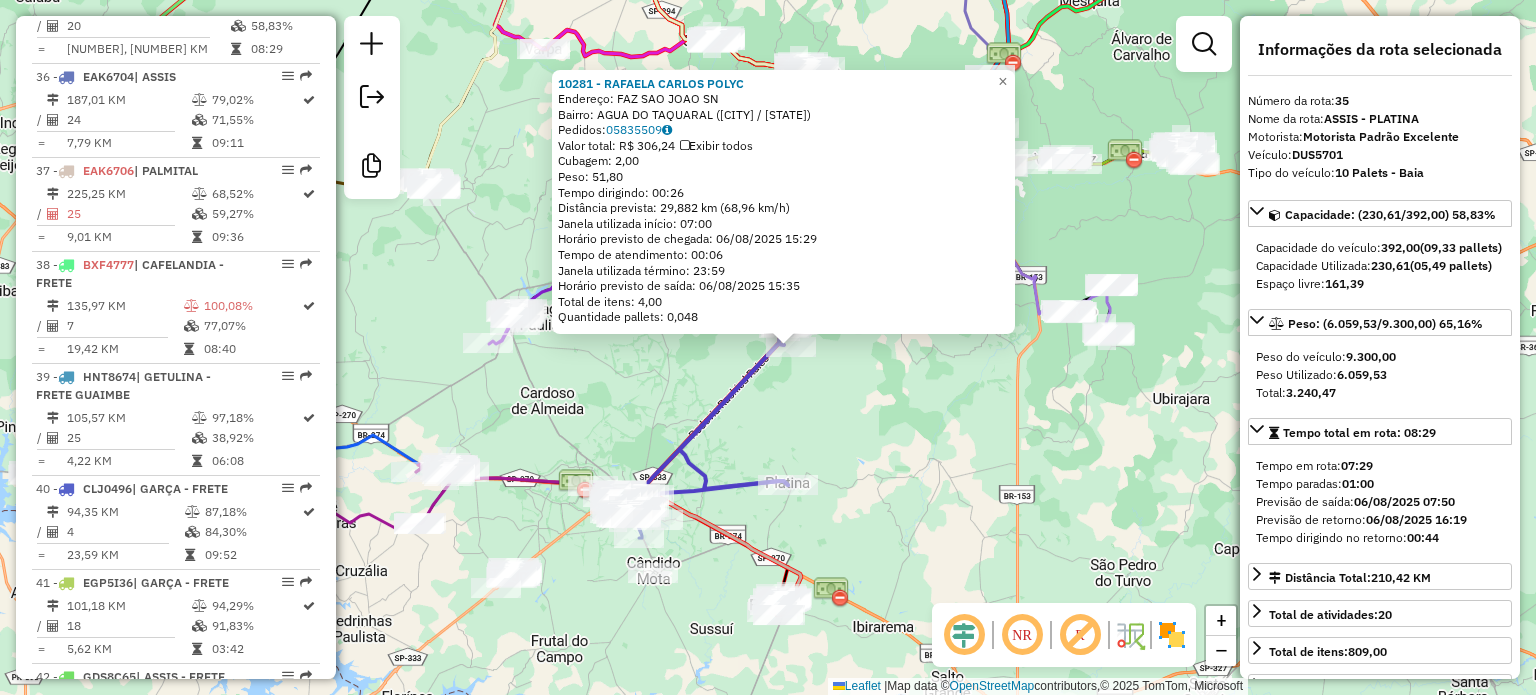 click on "Endereço: FAZ SAO JOAO                      SN" 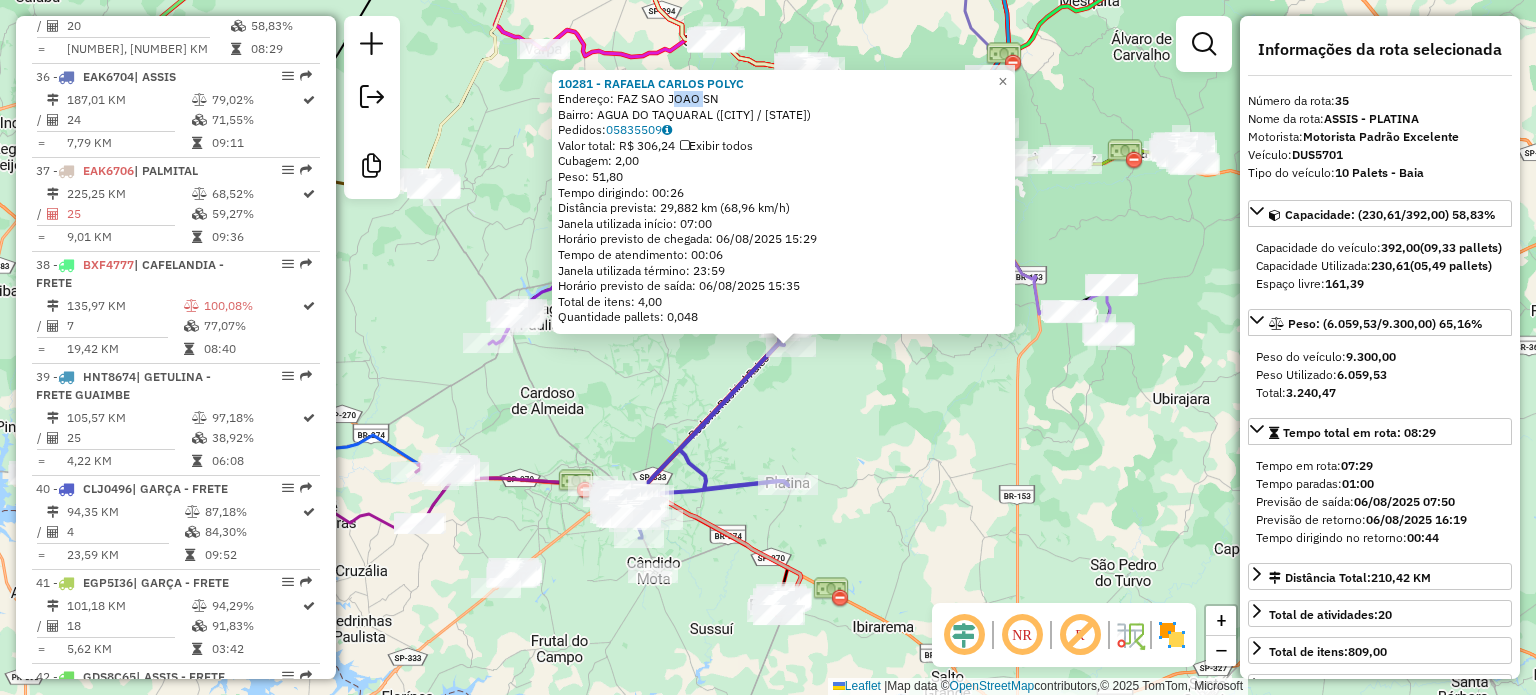 click on "Endereço: FAZ SAO JOAO                      SN" 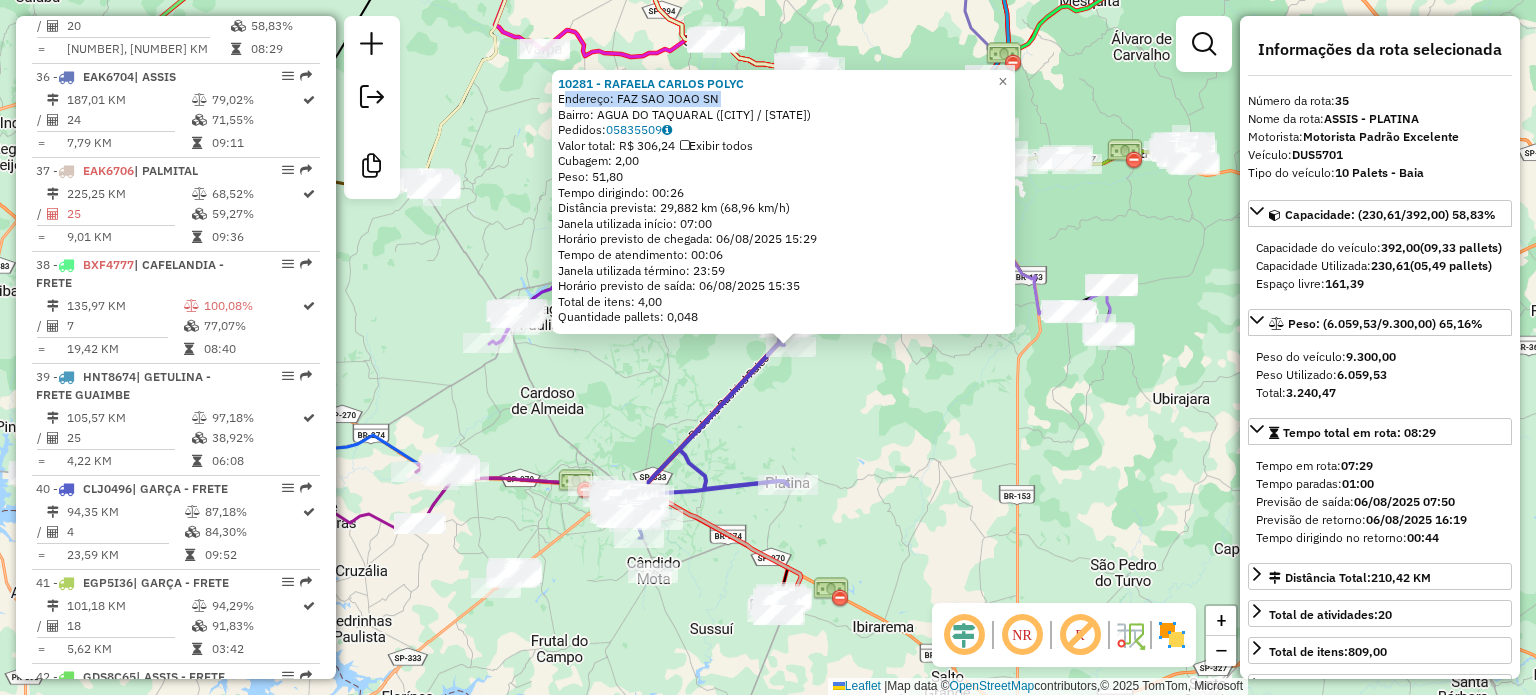 click on "Endereço: FAZ SAO JOAO                      SN" 